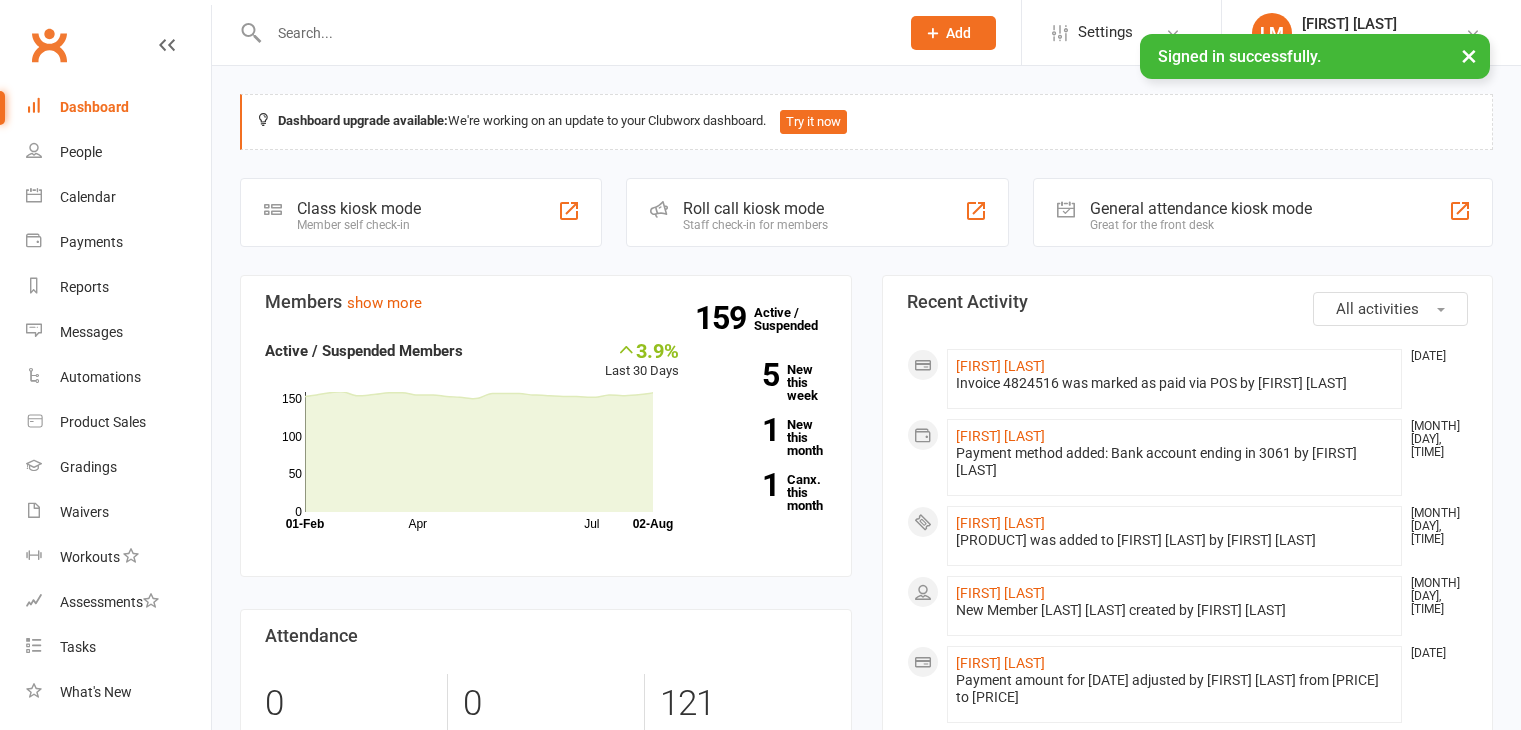 scroll, scrollTop: 0, scrollLeft: 0, axis: both 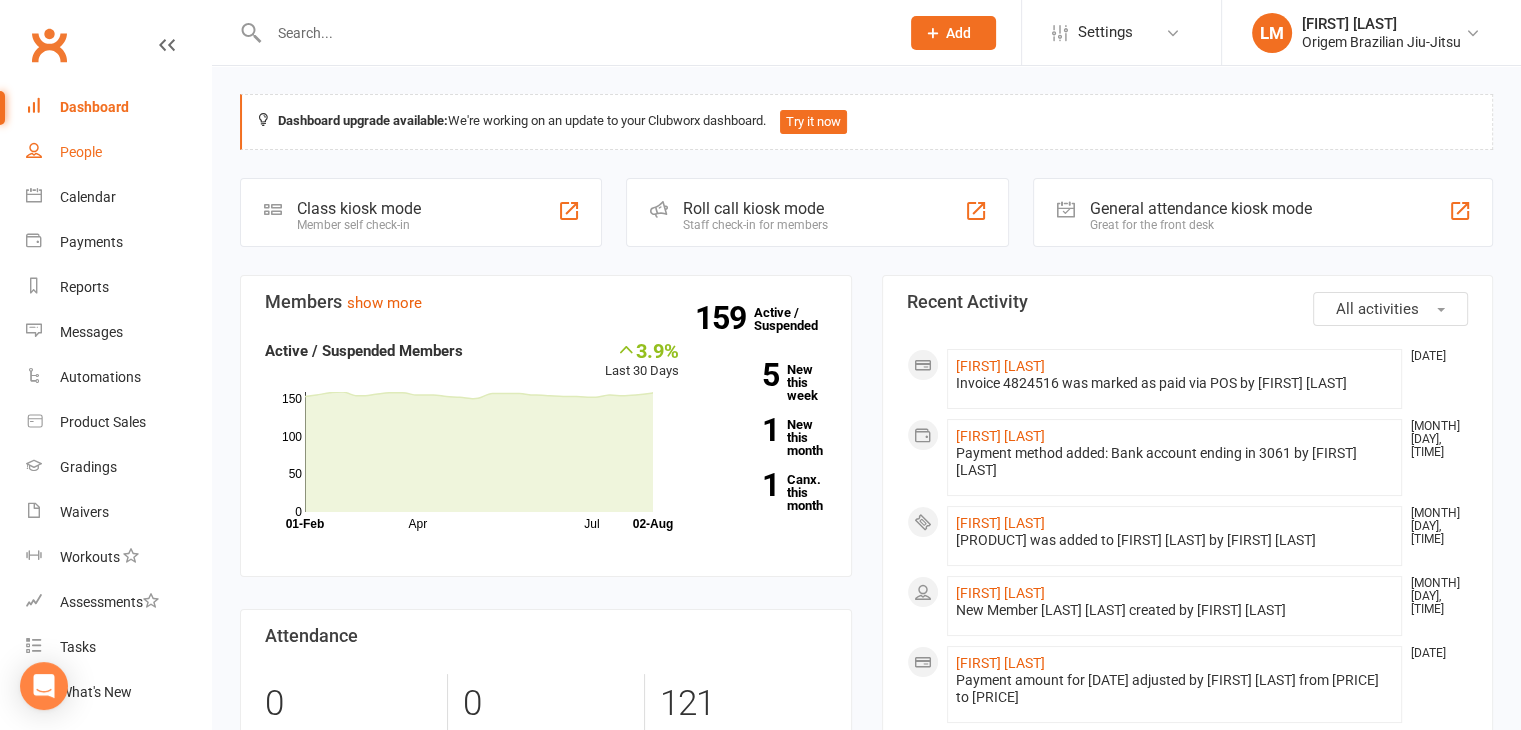 click on "People" at bounding box center (81, 152) 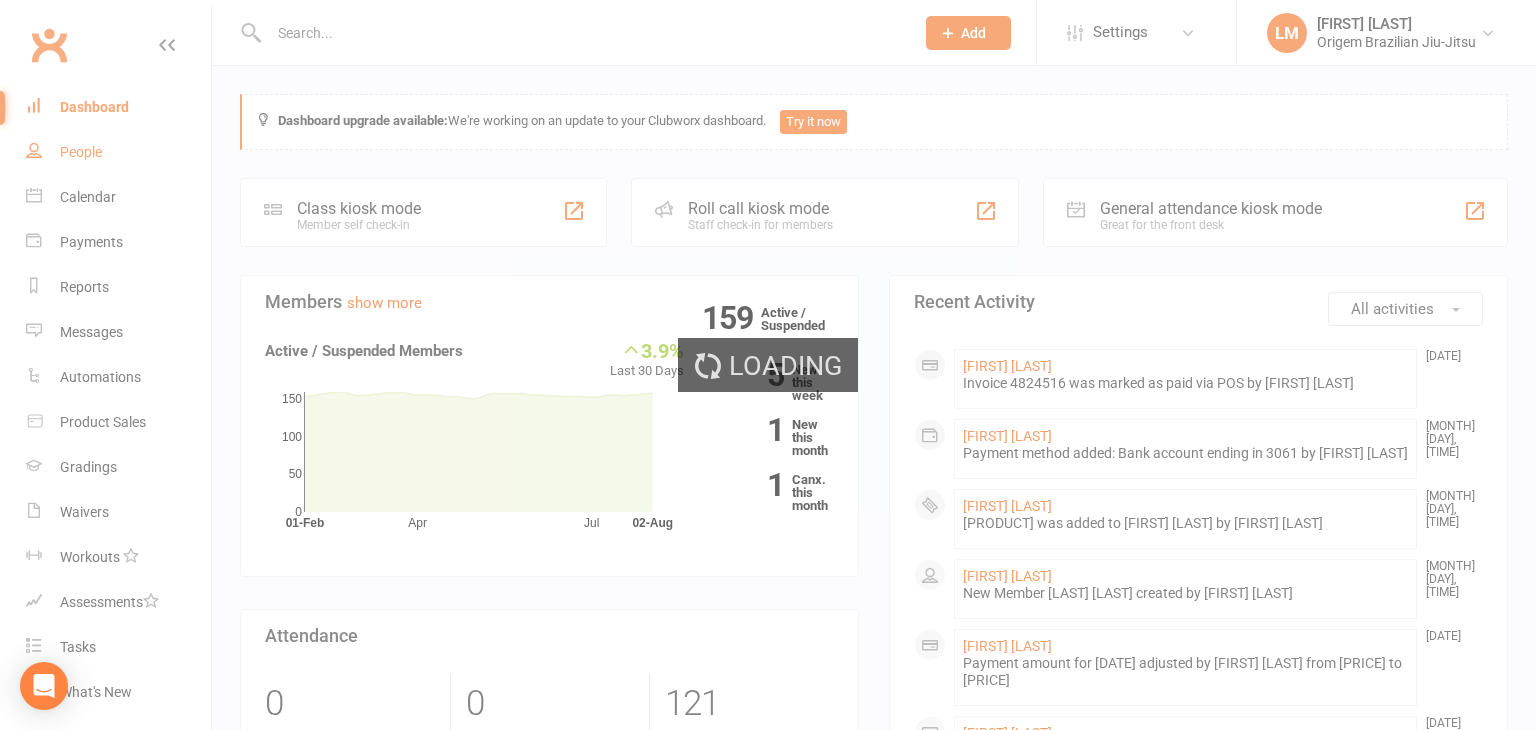select on "100" 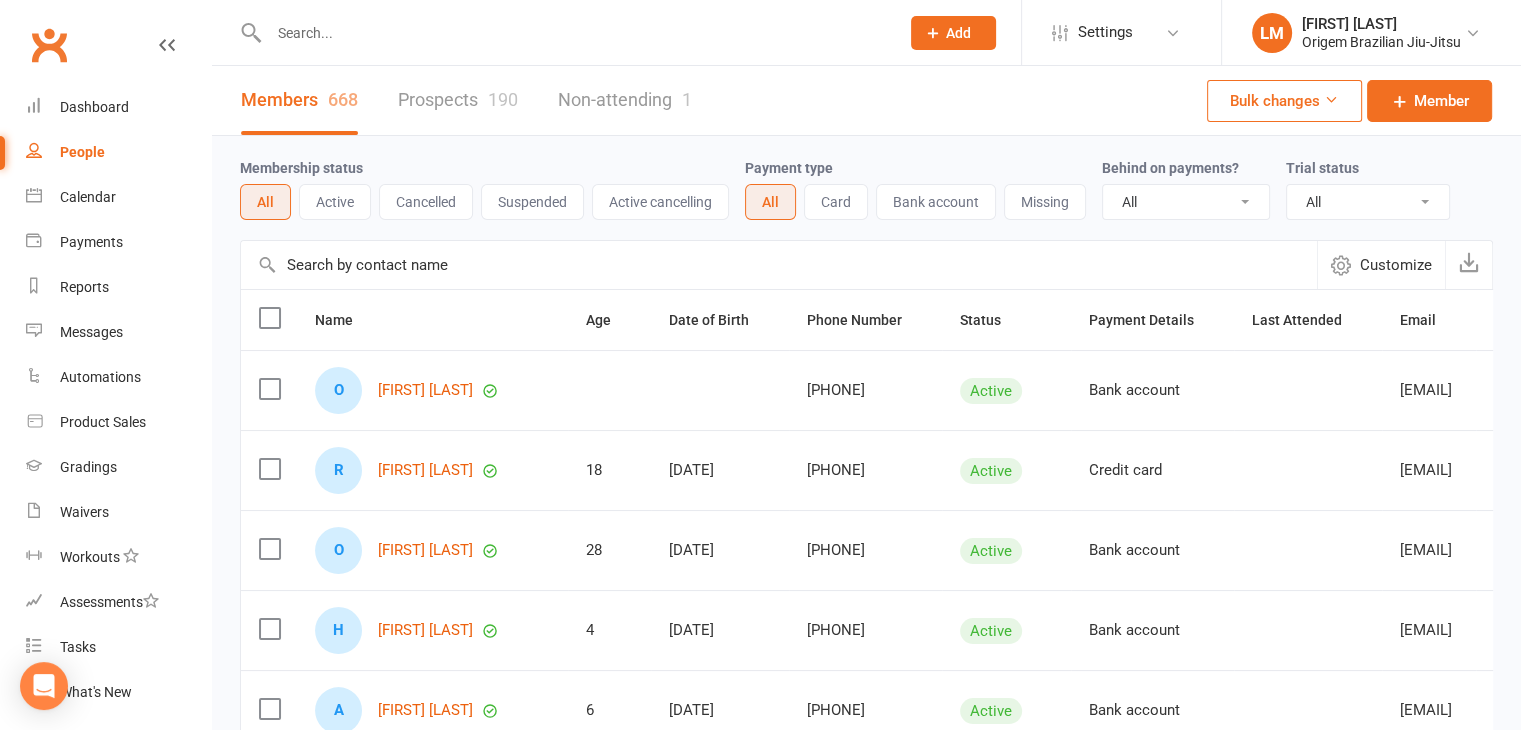 click at bounding box center [574, 33] 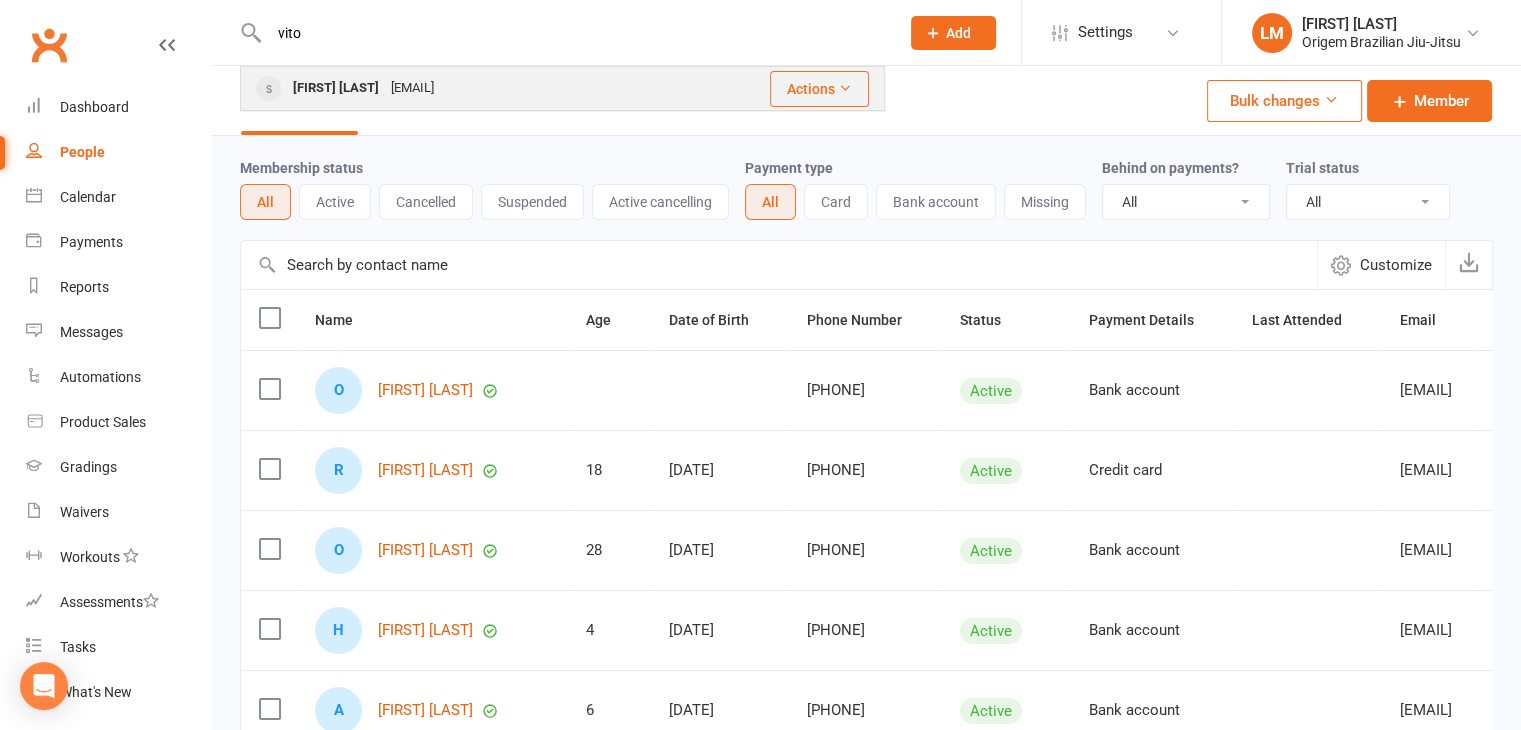 type on "vito" 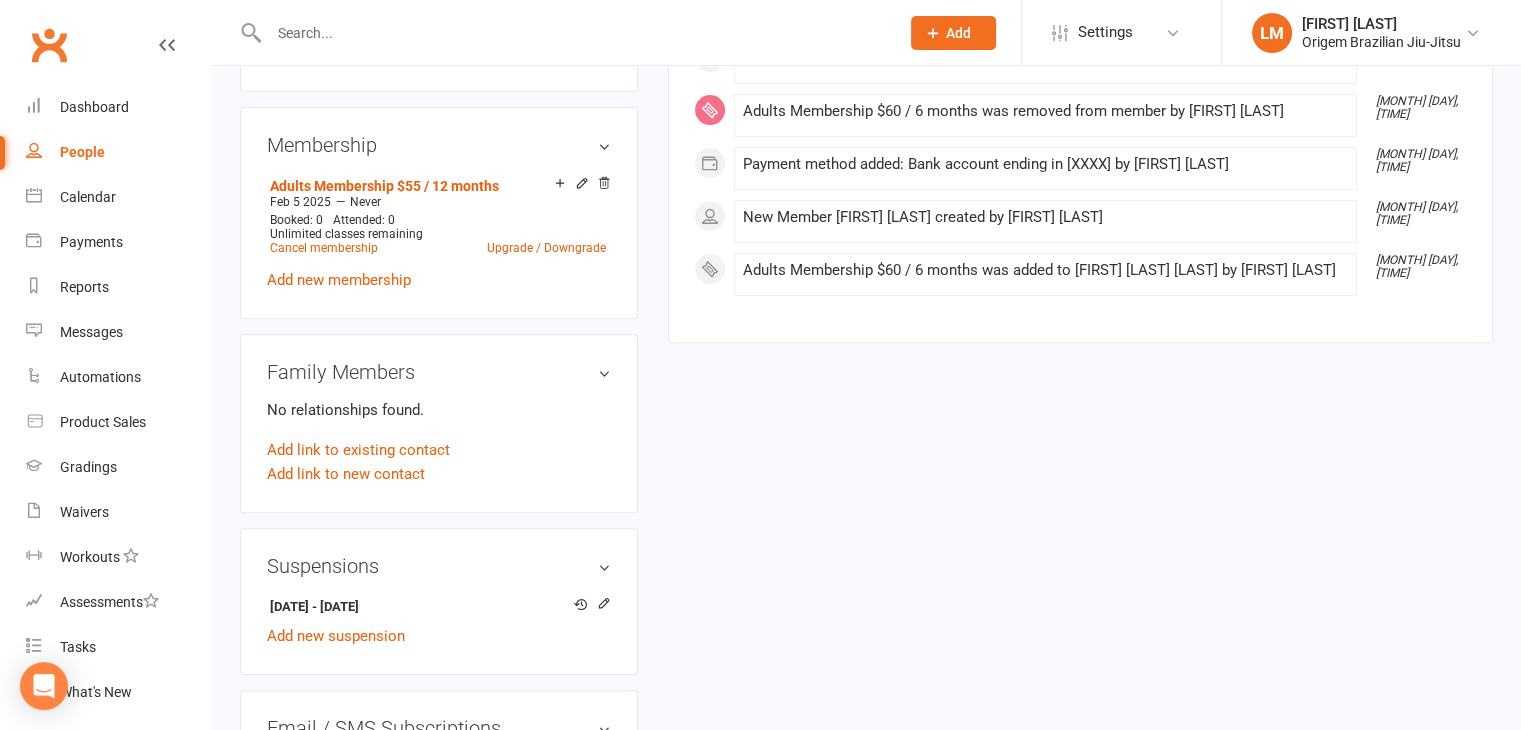 scroll, scrollTop: 1000, scrollLeft: 0, axis: vertical 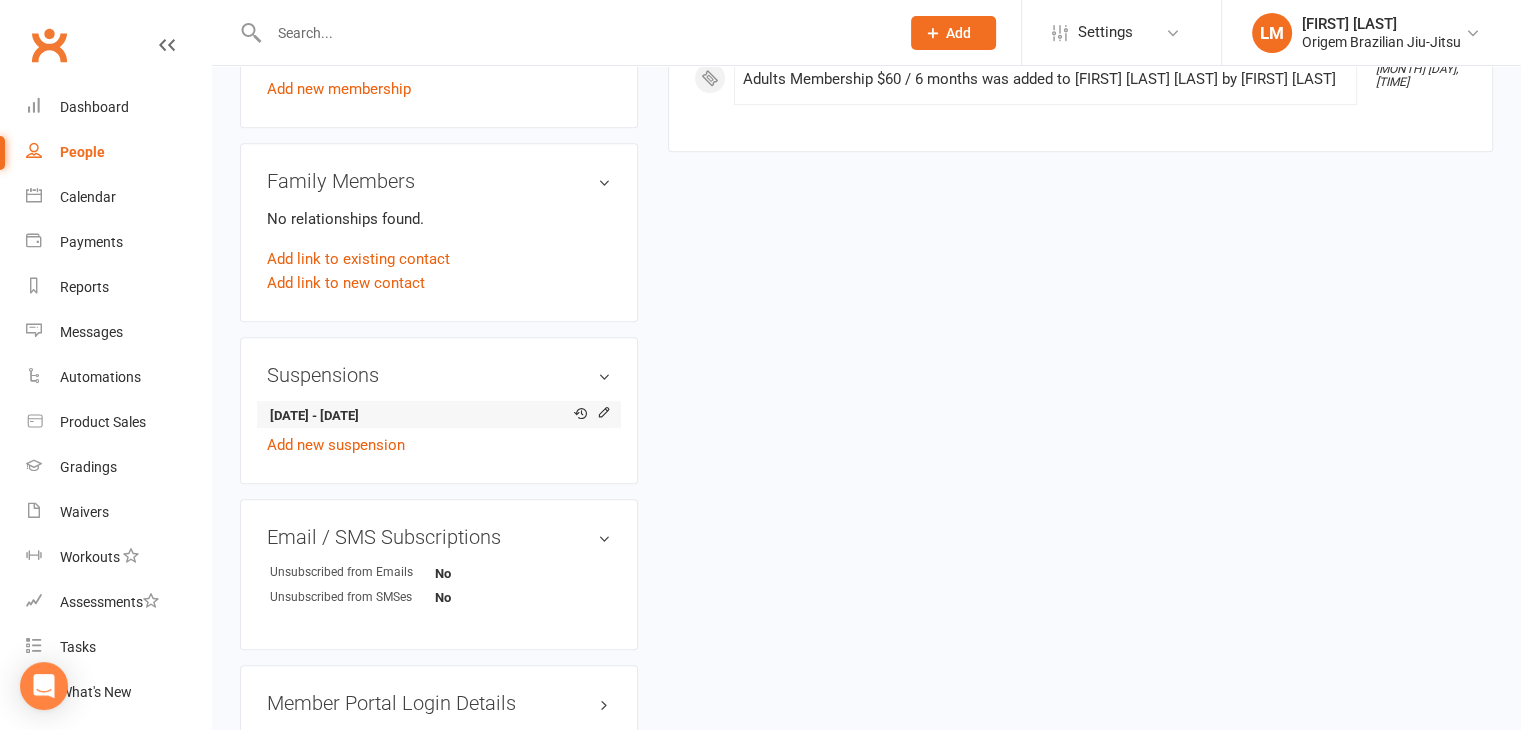 click on "[DATE] - [DATE]" at bounding box center [435, 416] 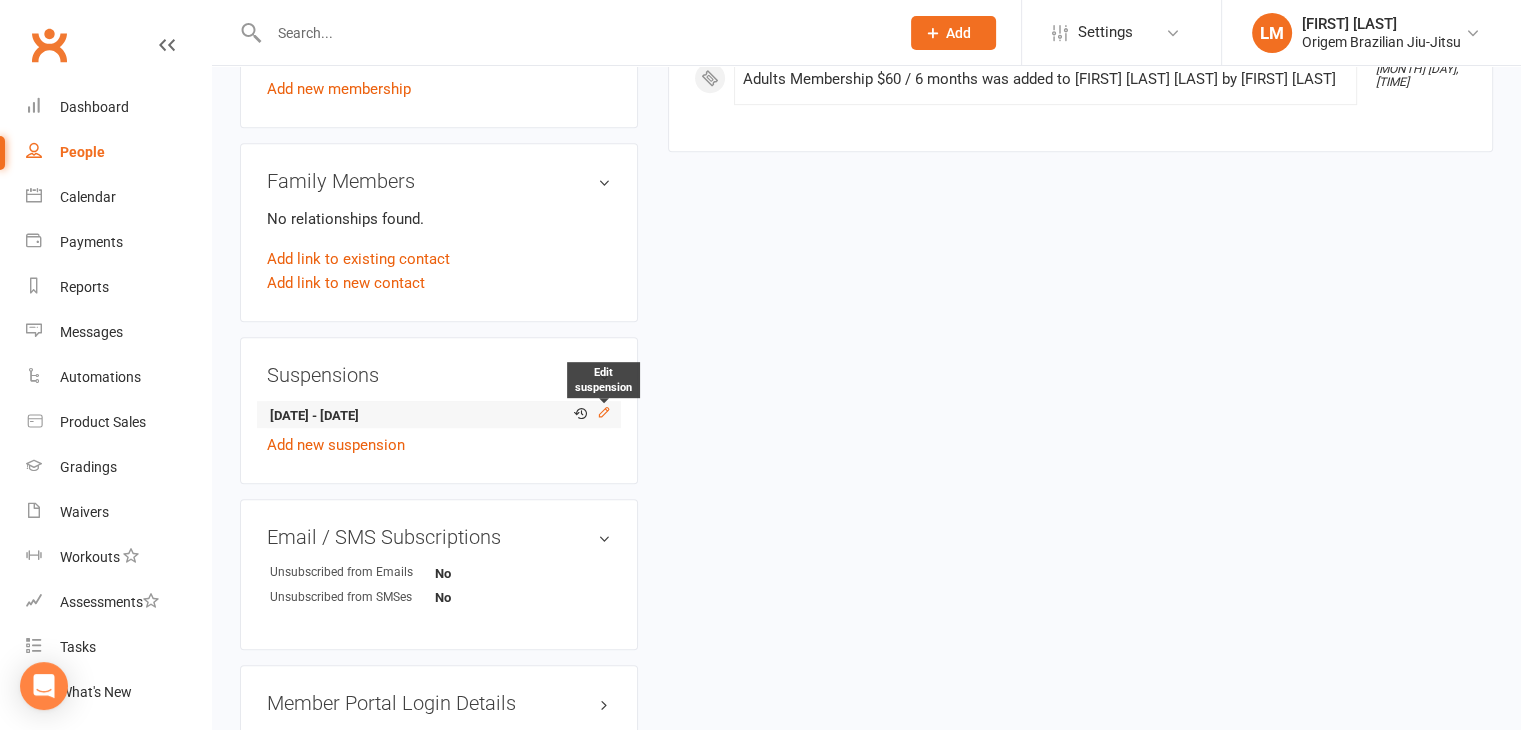 click 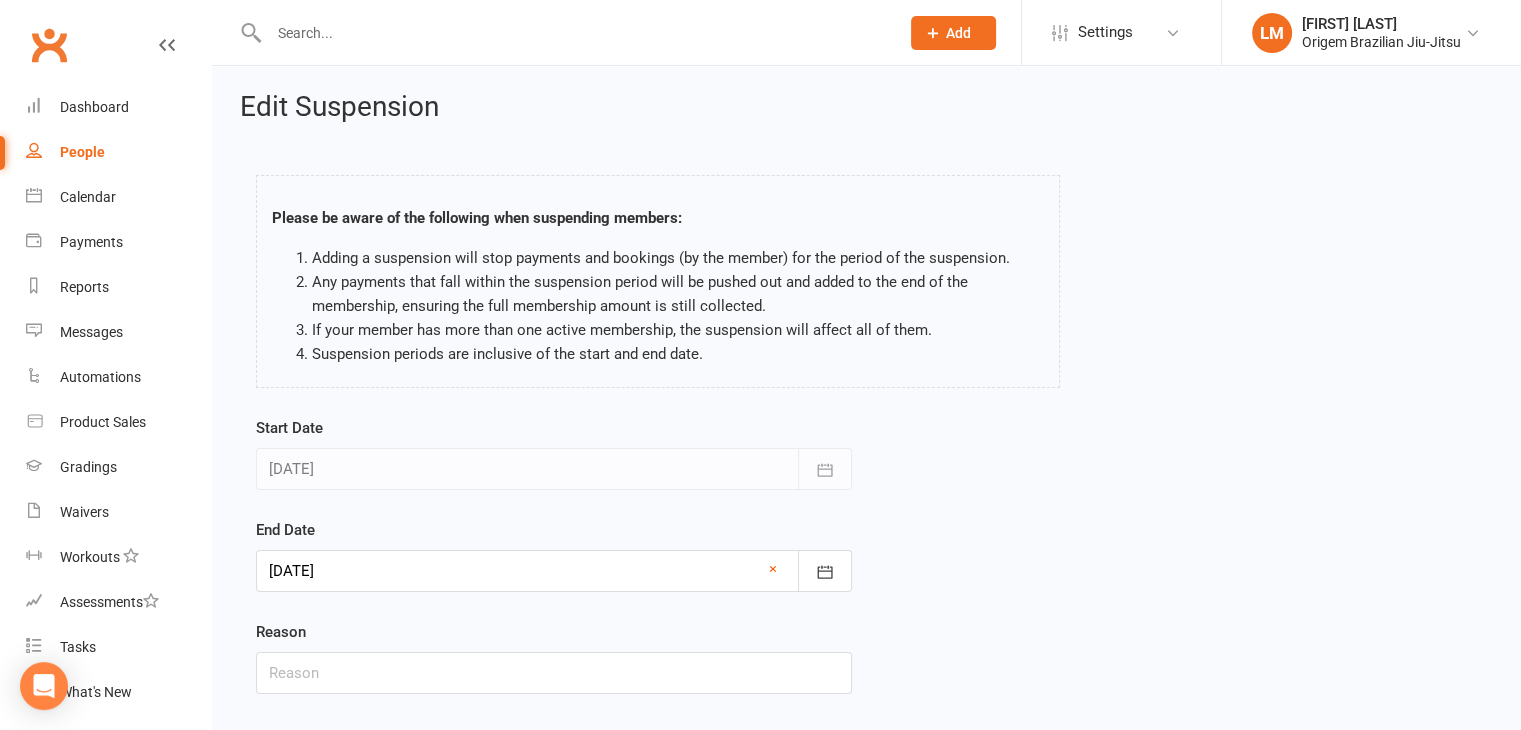 scroll, scrollTop: 0, scrollLeft: 0, axis: both 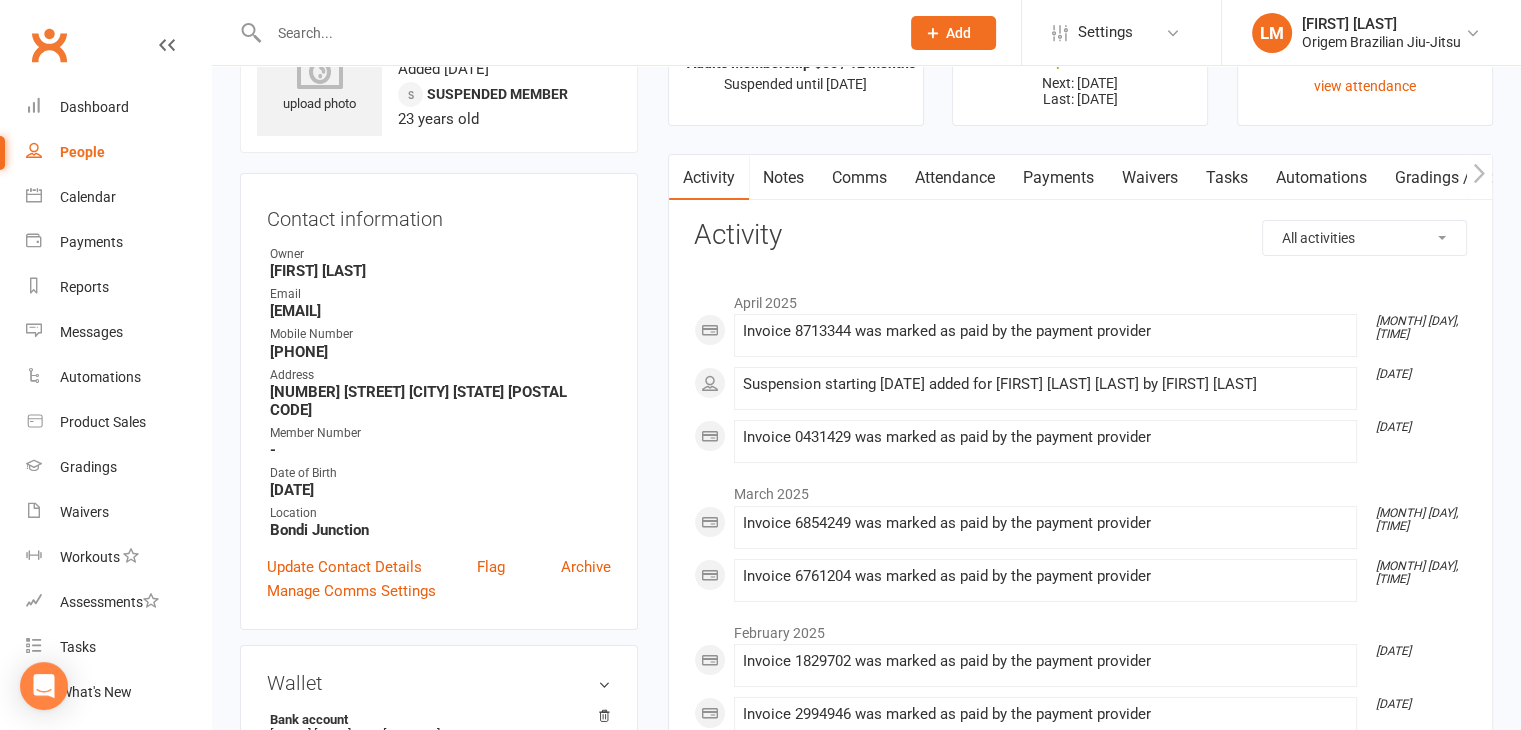 click on "Payments" at bounding box center [1058, 178] 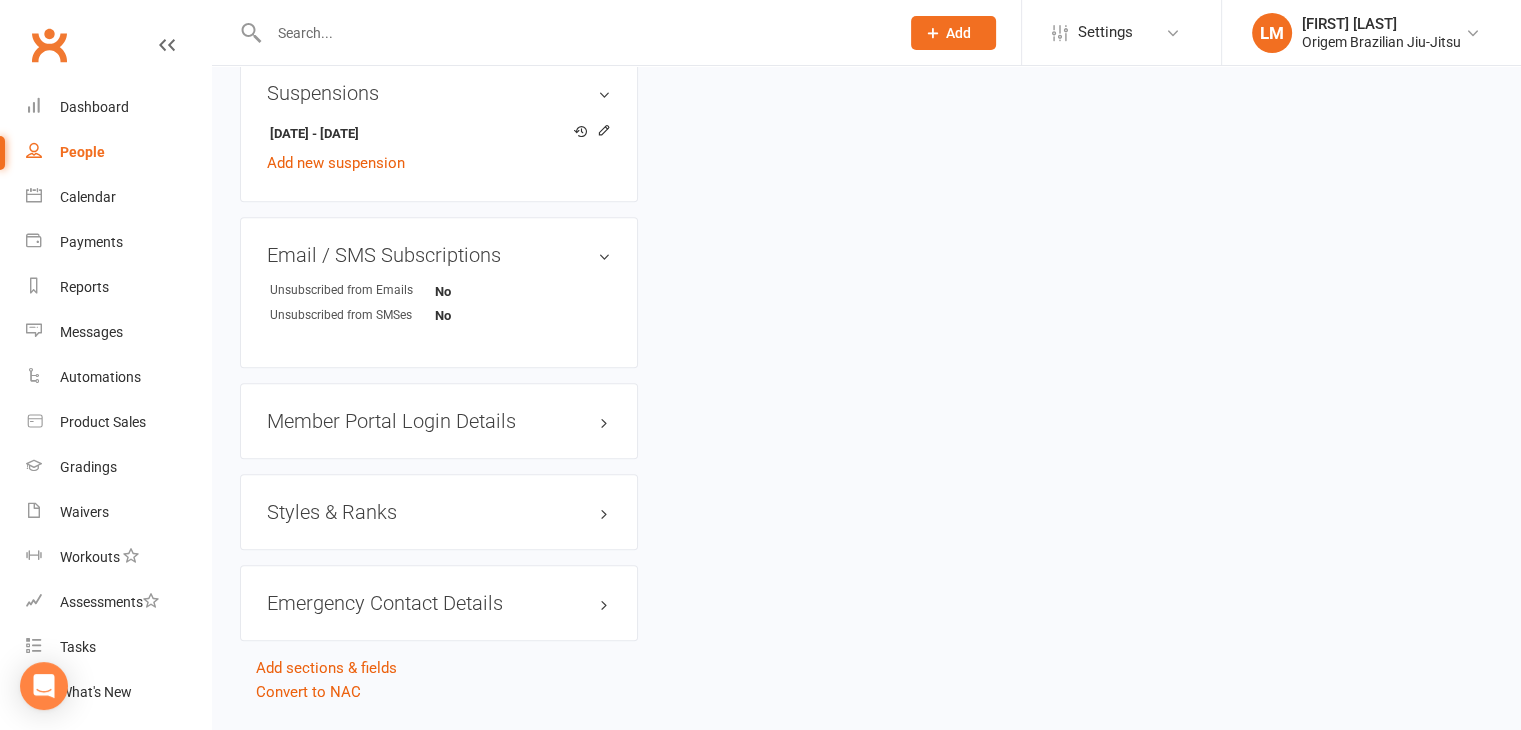 scroll, scrollTop: 900, scrollLeft: 0, axis: vertical 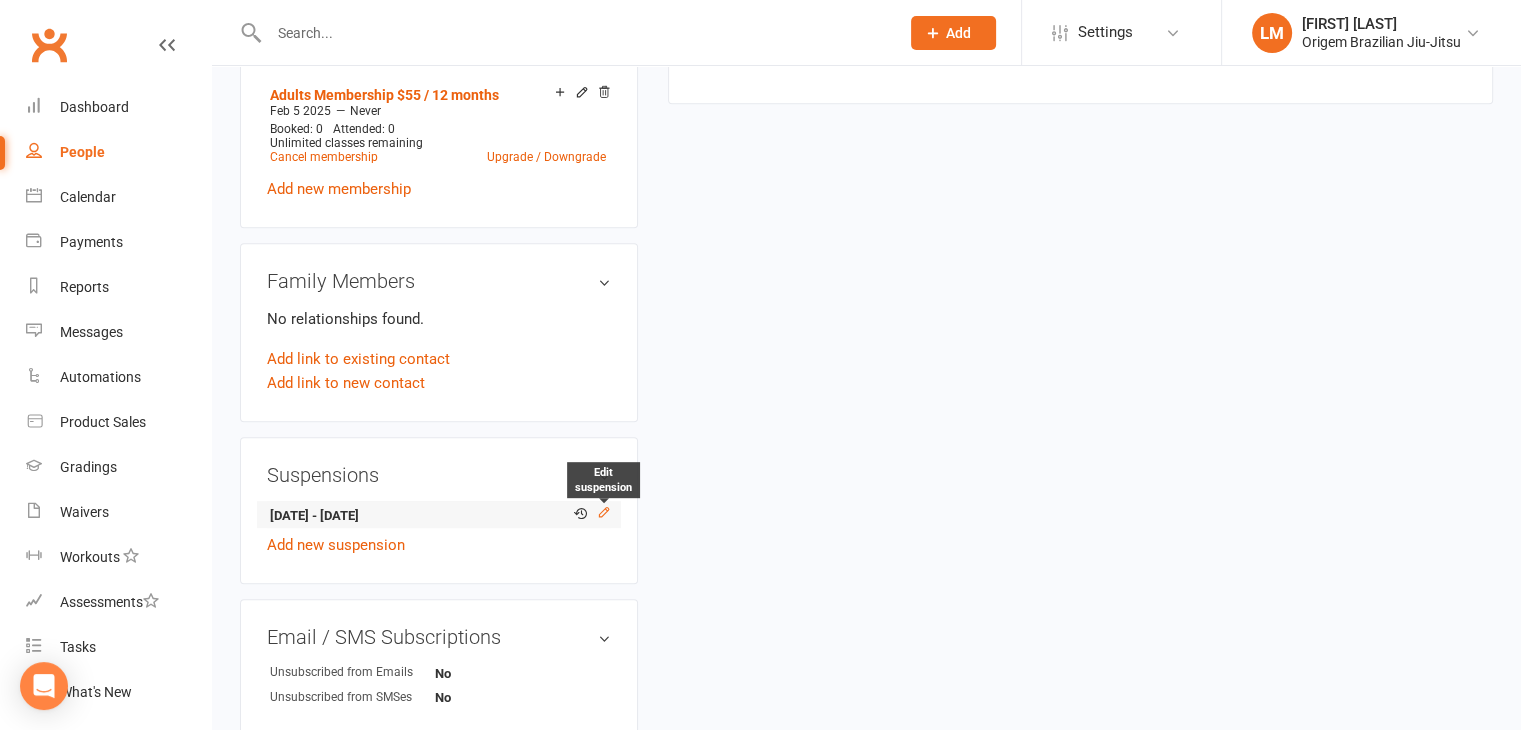 click 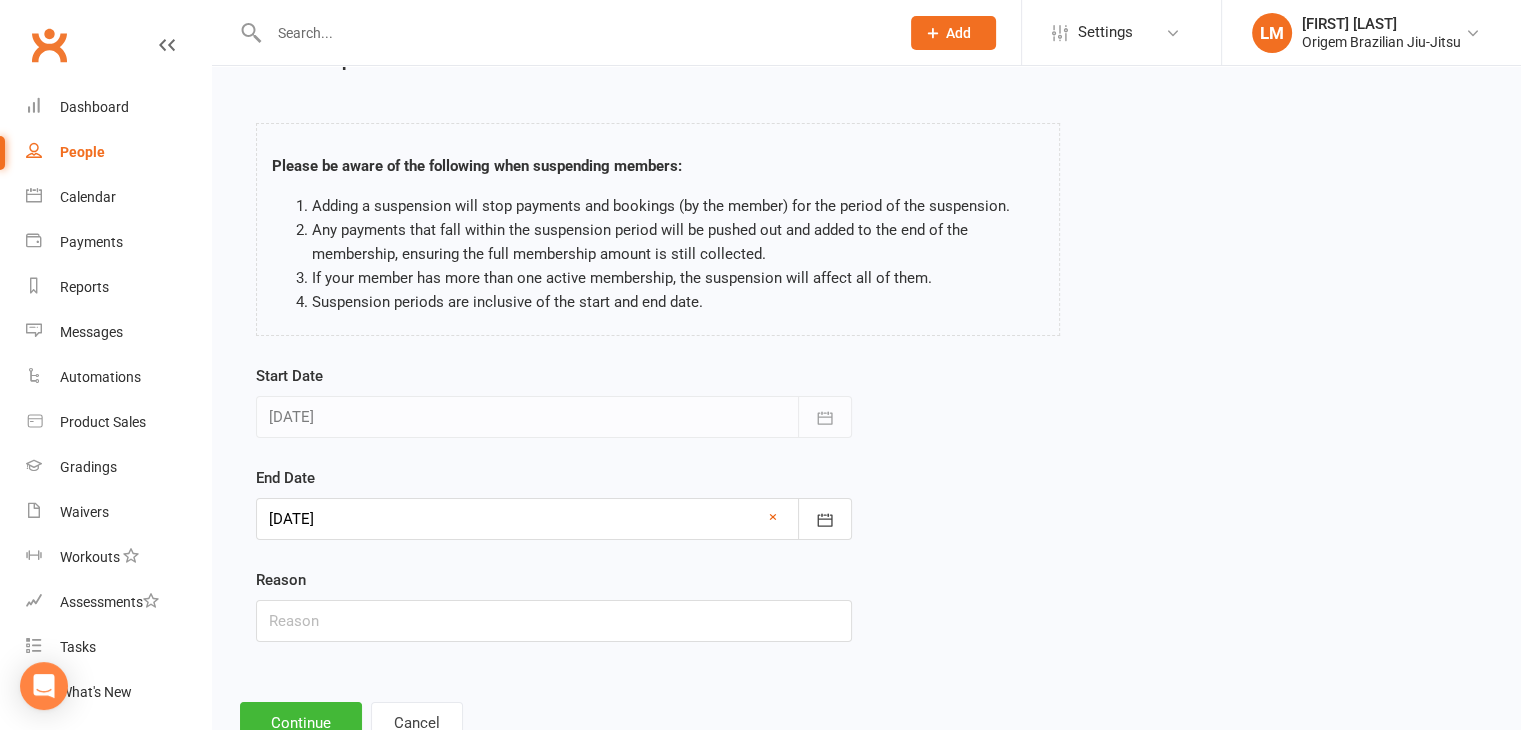scroll, scrollTop: 100, scrollLeft: 0, axis: vertical 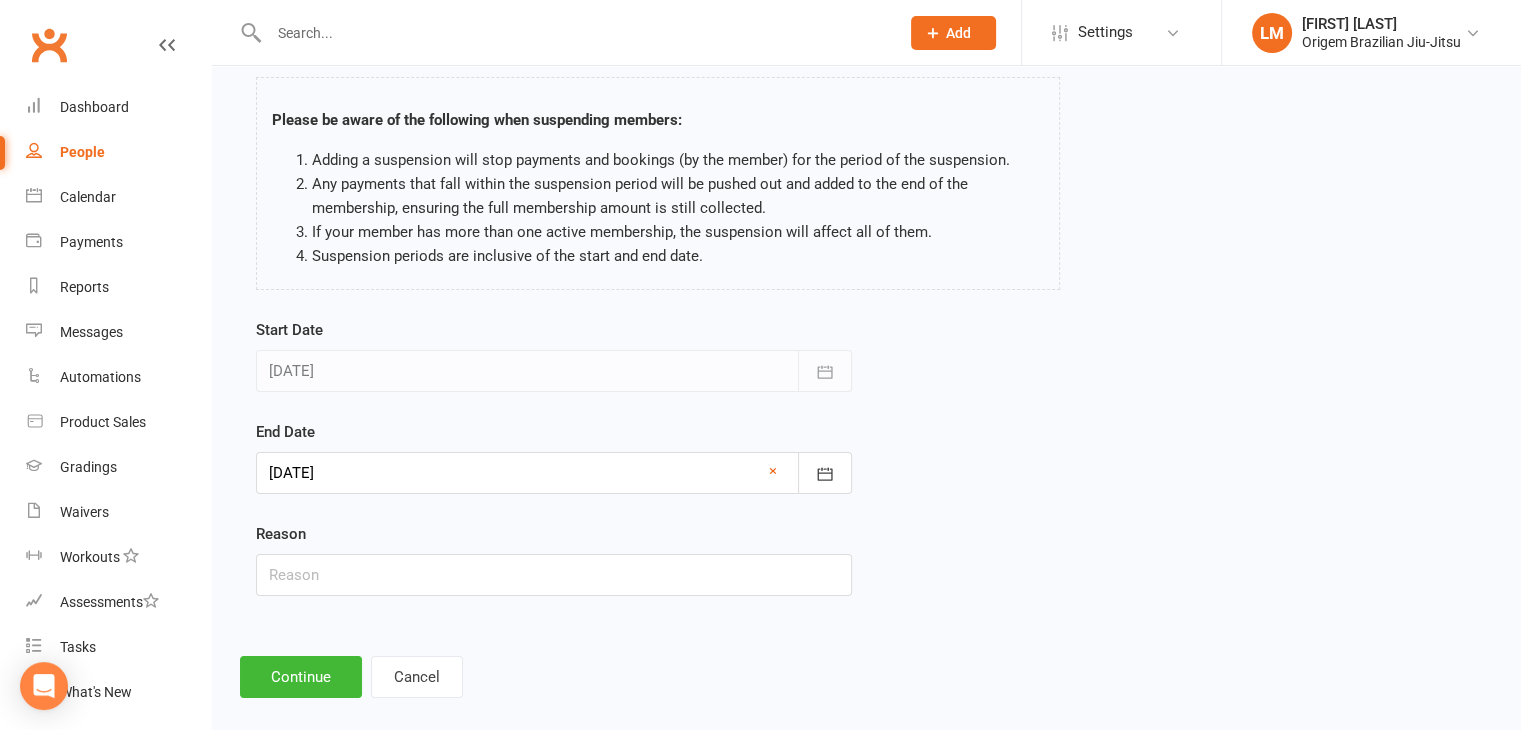 click at bounding box center (554, 473) 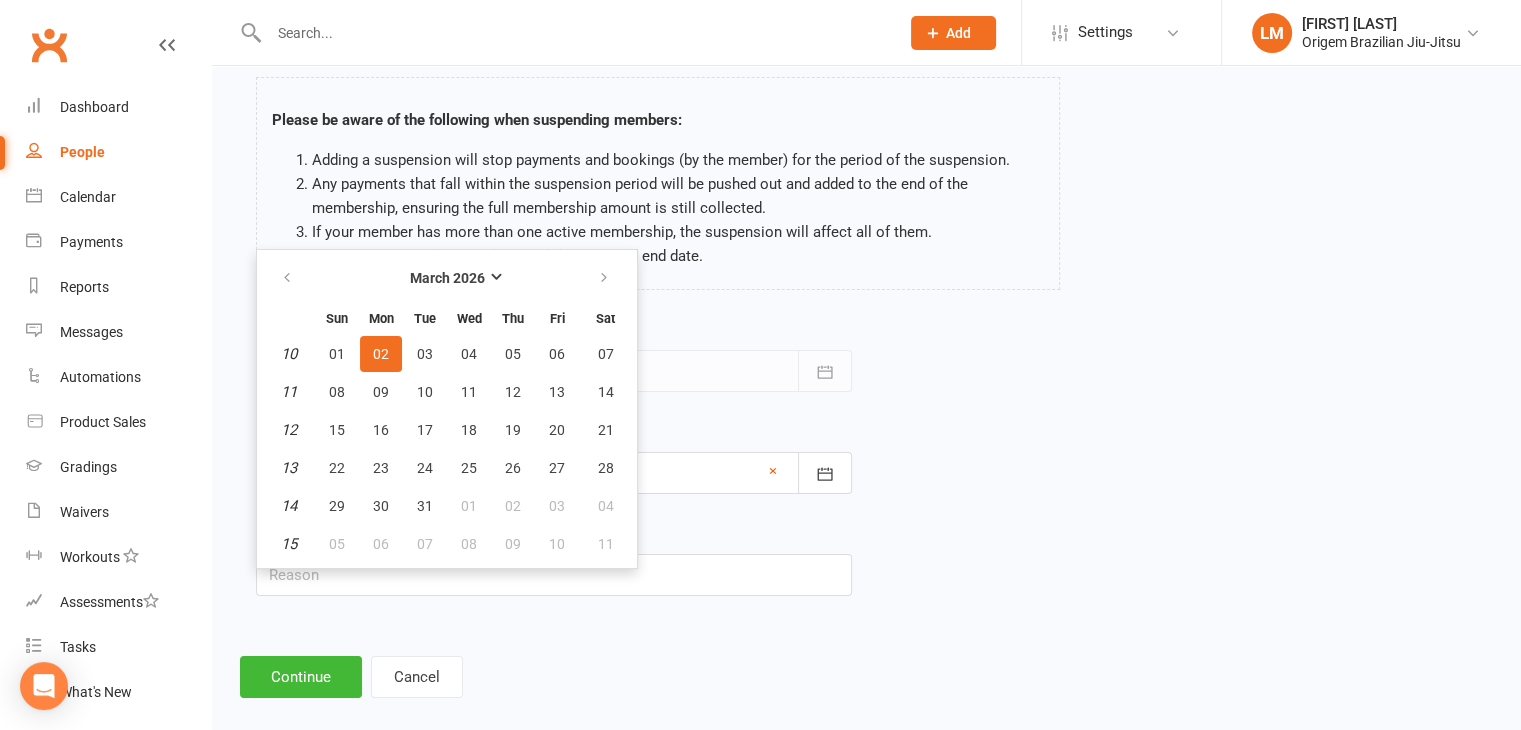 click on "02" at bounding box center (381, 354) 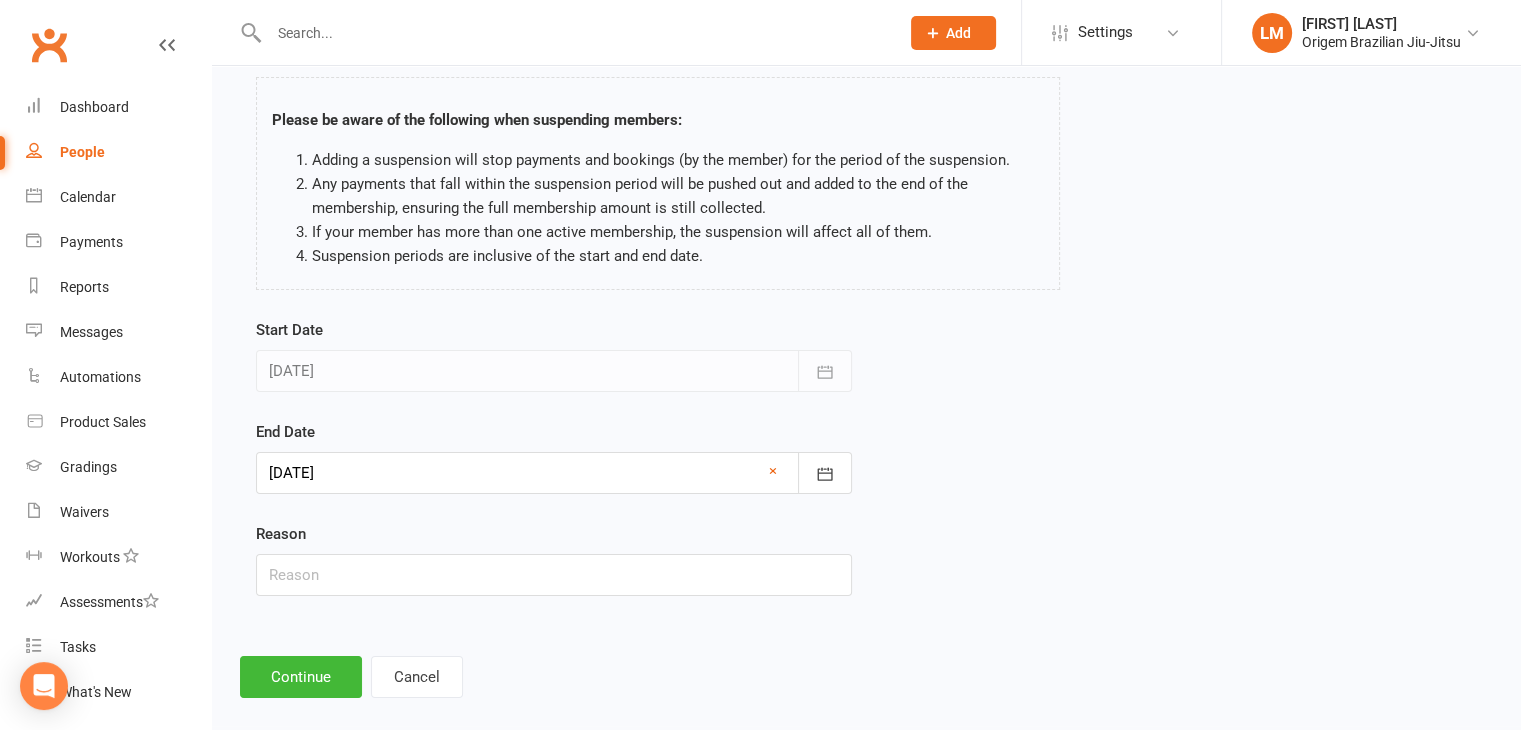 click at bounding box center (554, 473) 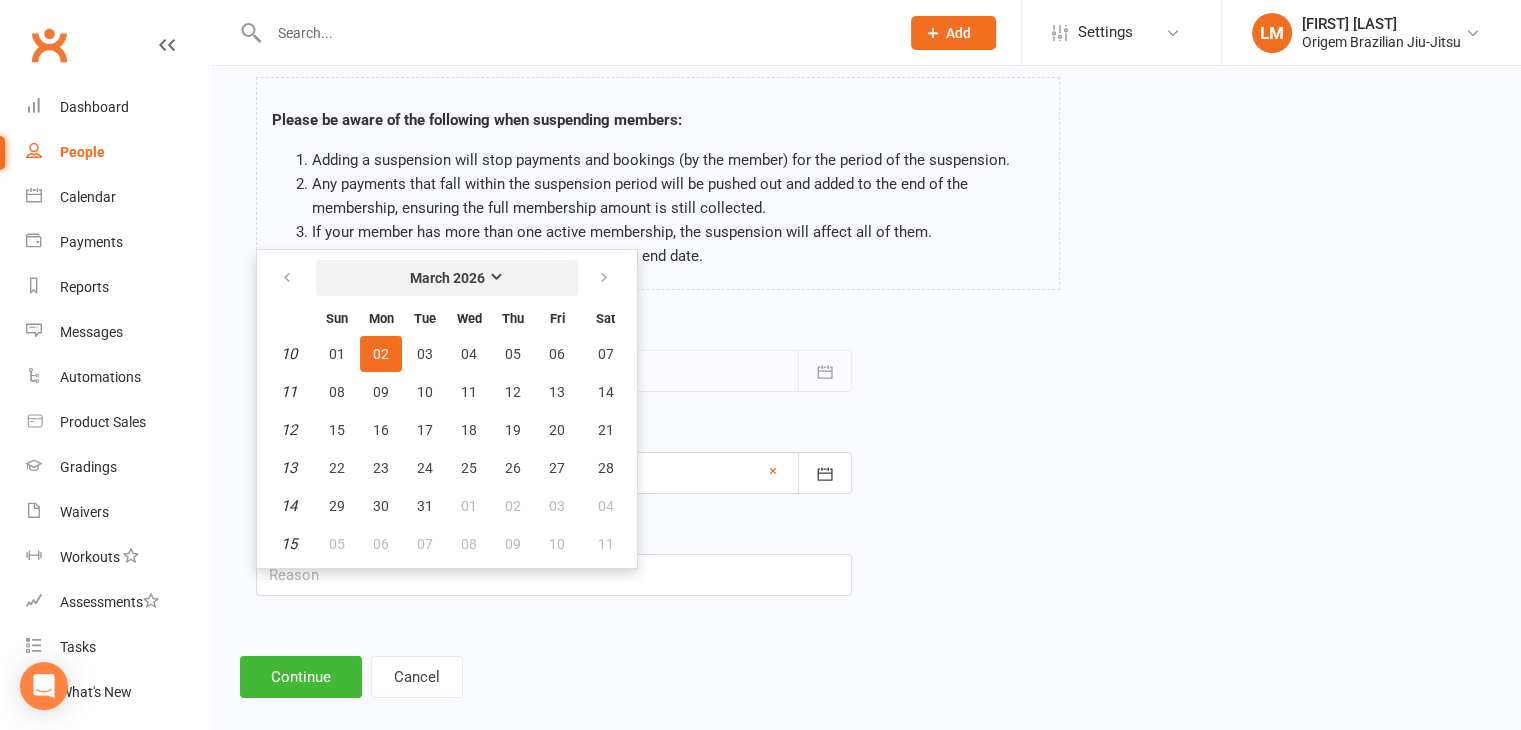 click on "March 2026" at bounding box center (447, 278) 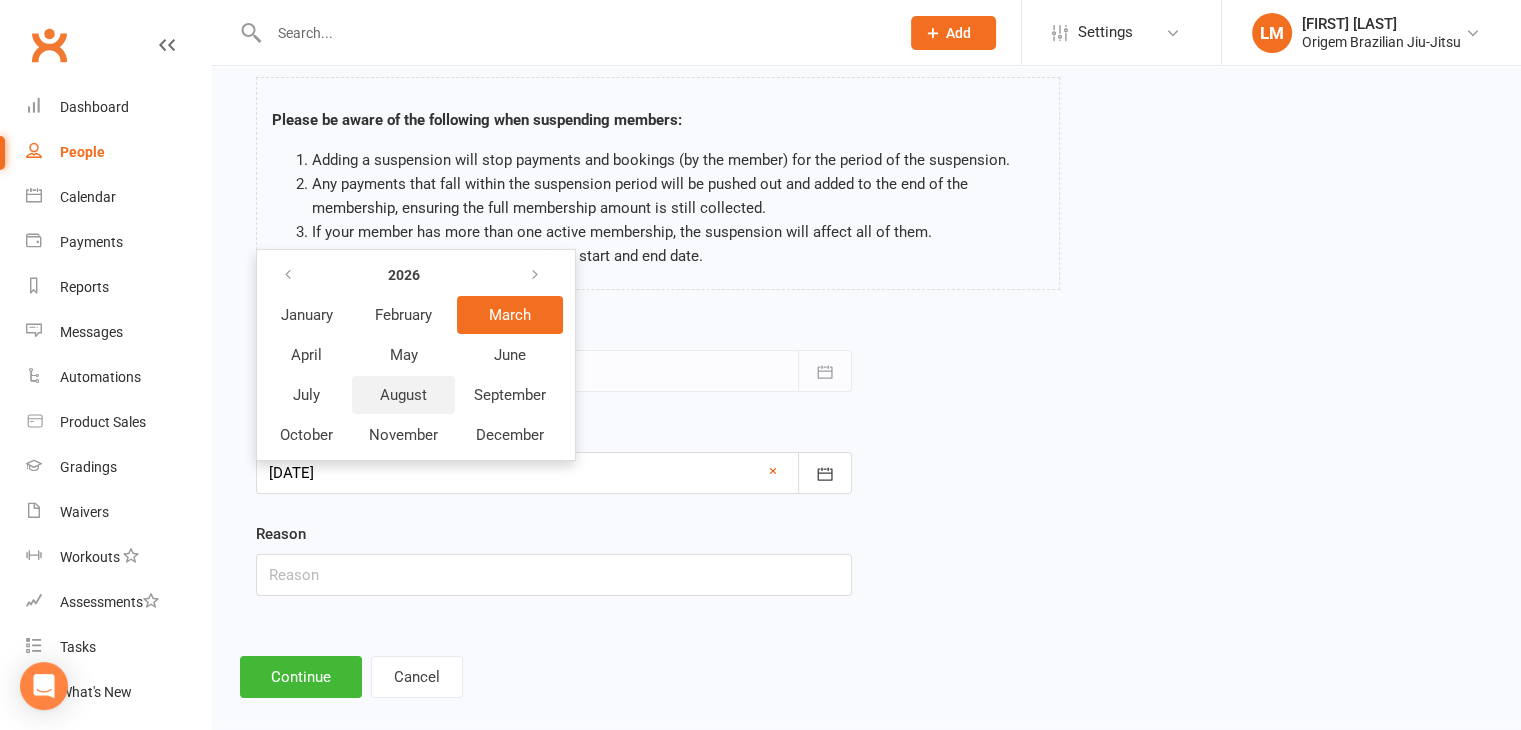 click on "August" at bounding box center (403, 395) 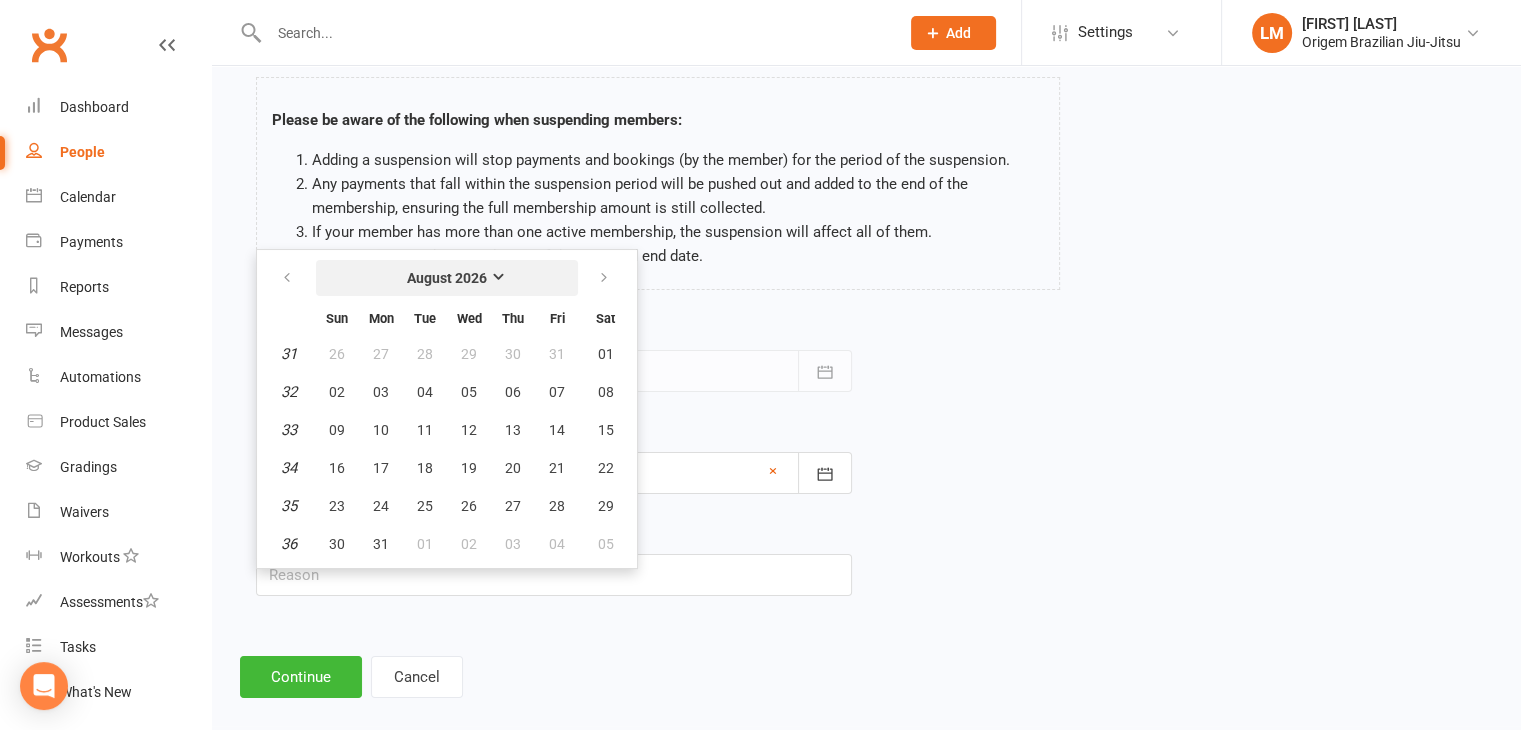 click on "August 2026" at bounding box center [447, 278] 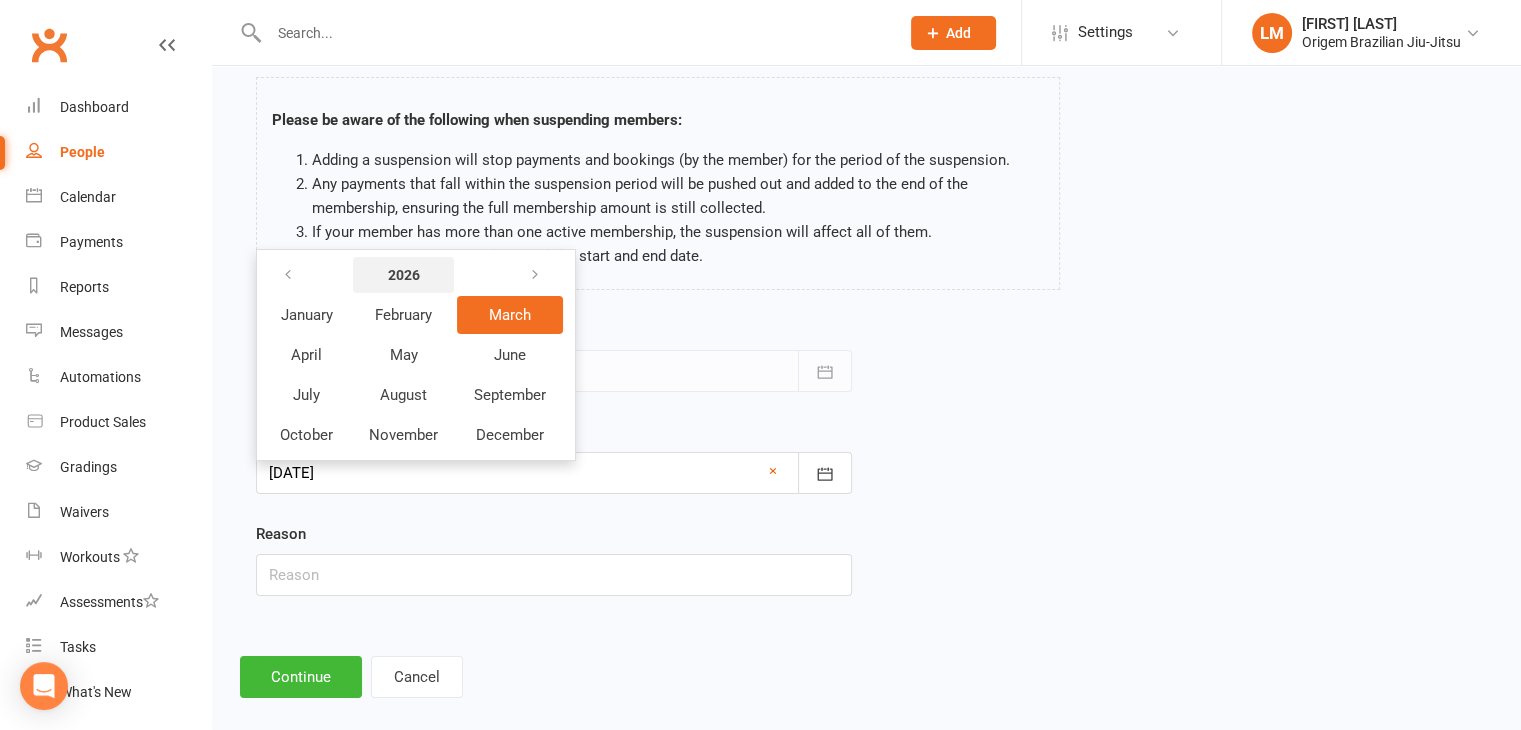 click on "2026" at bounding box center [403, 275] 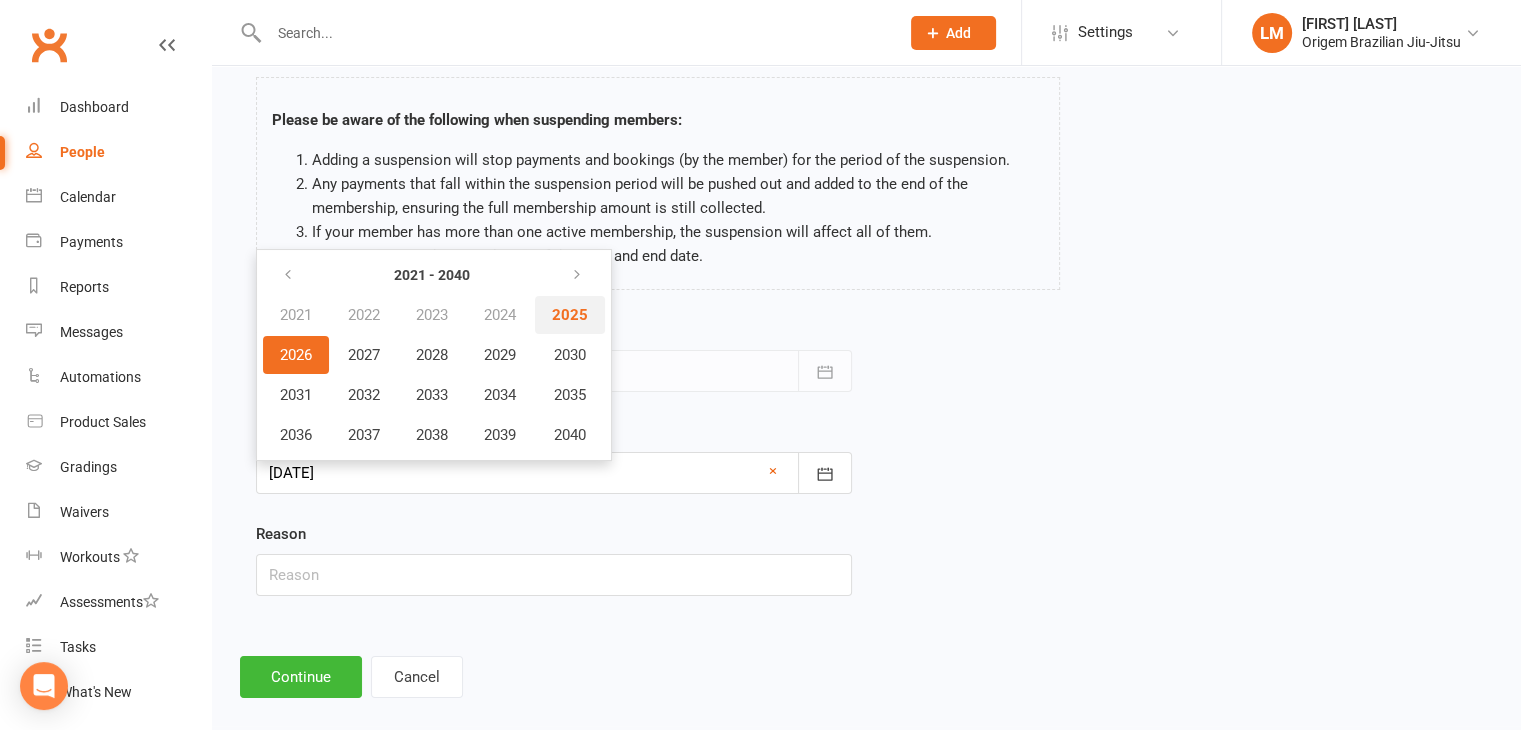 click on "2025" at bounding box center (570, 315) 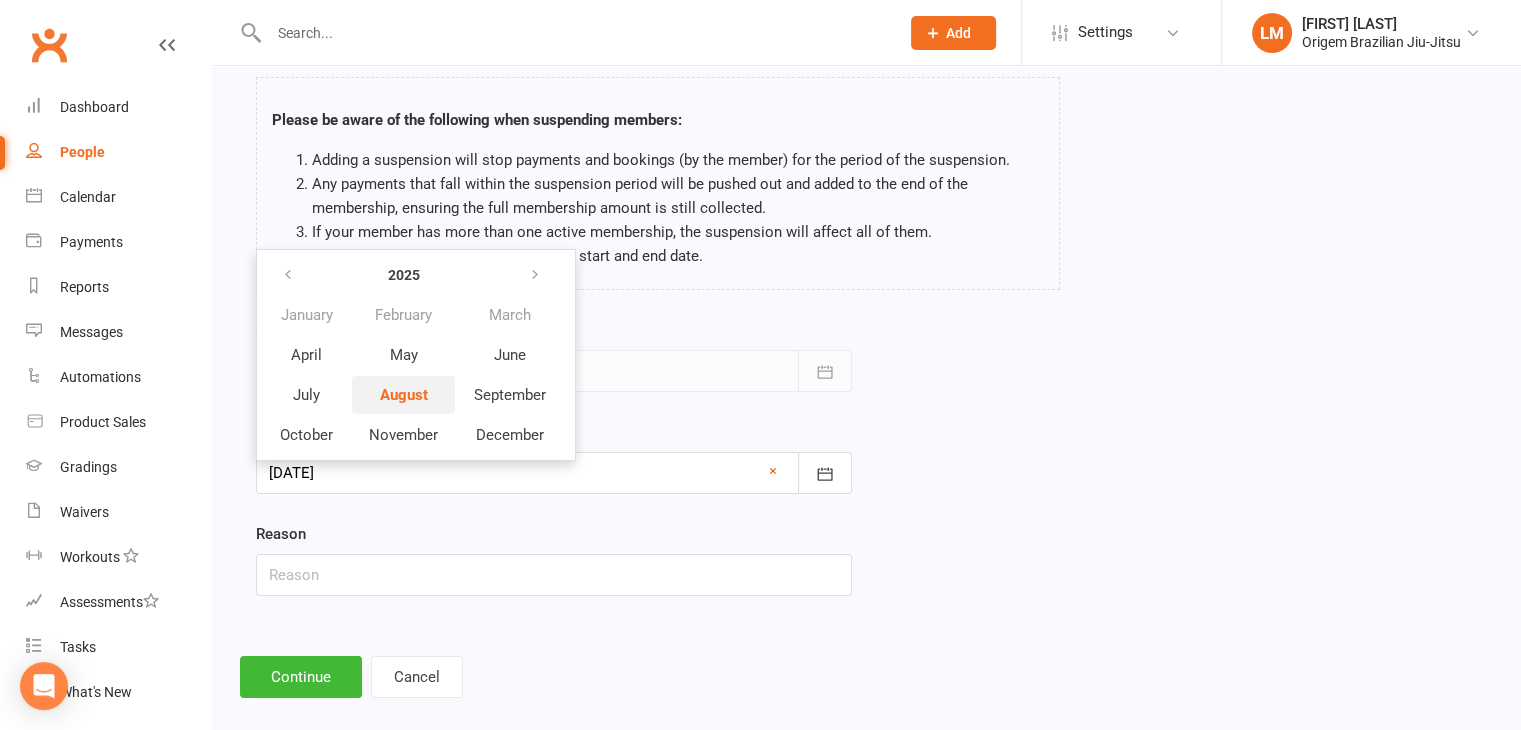 click on "August" at bounding box center [404, 395] 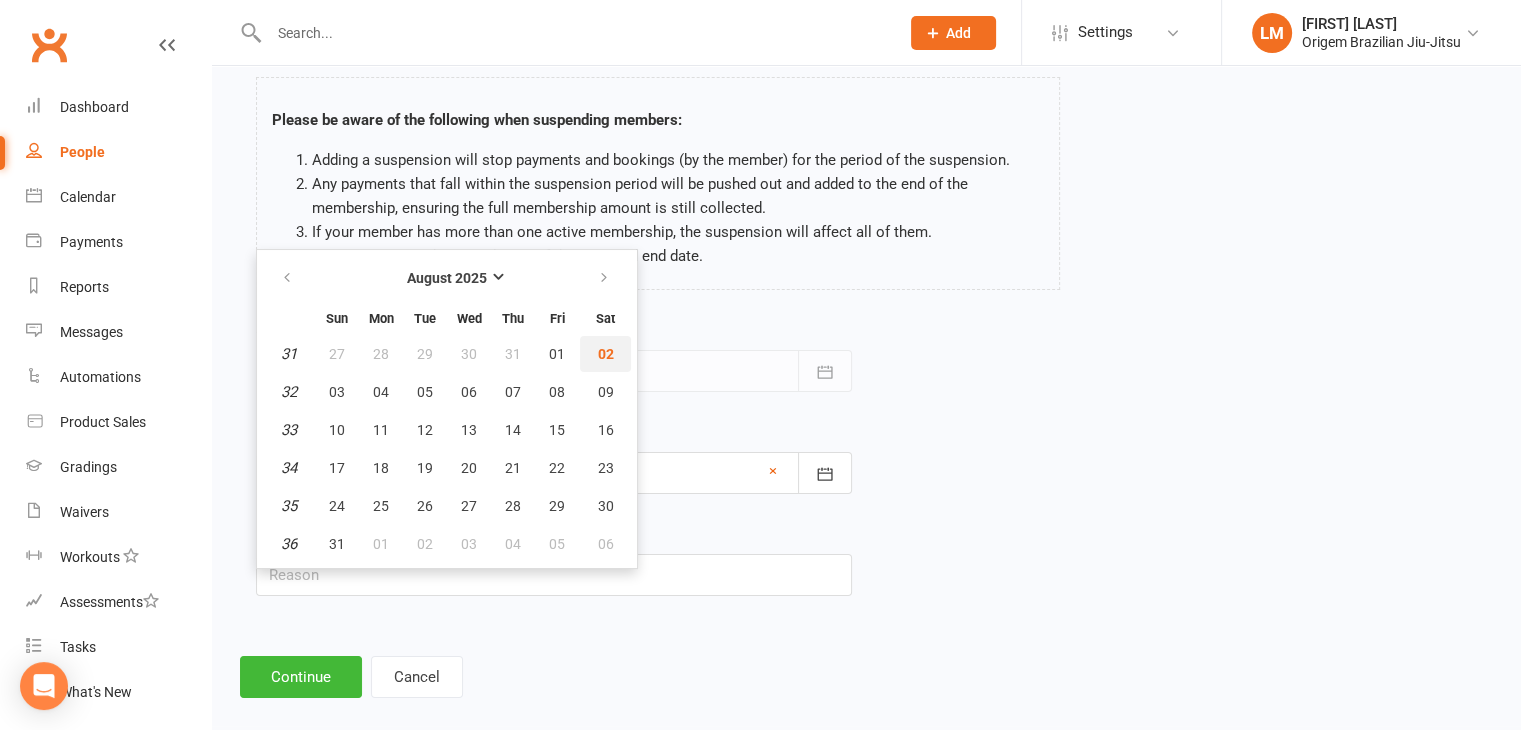 click on "02" at bounding box center [605, 354] 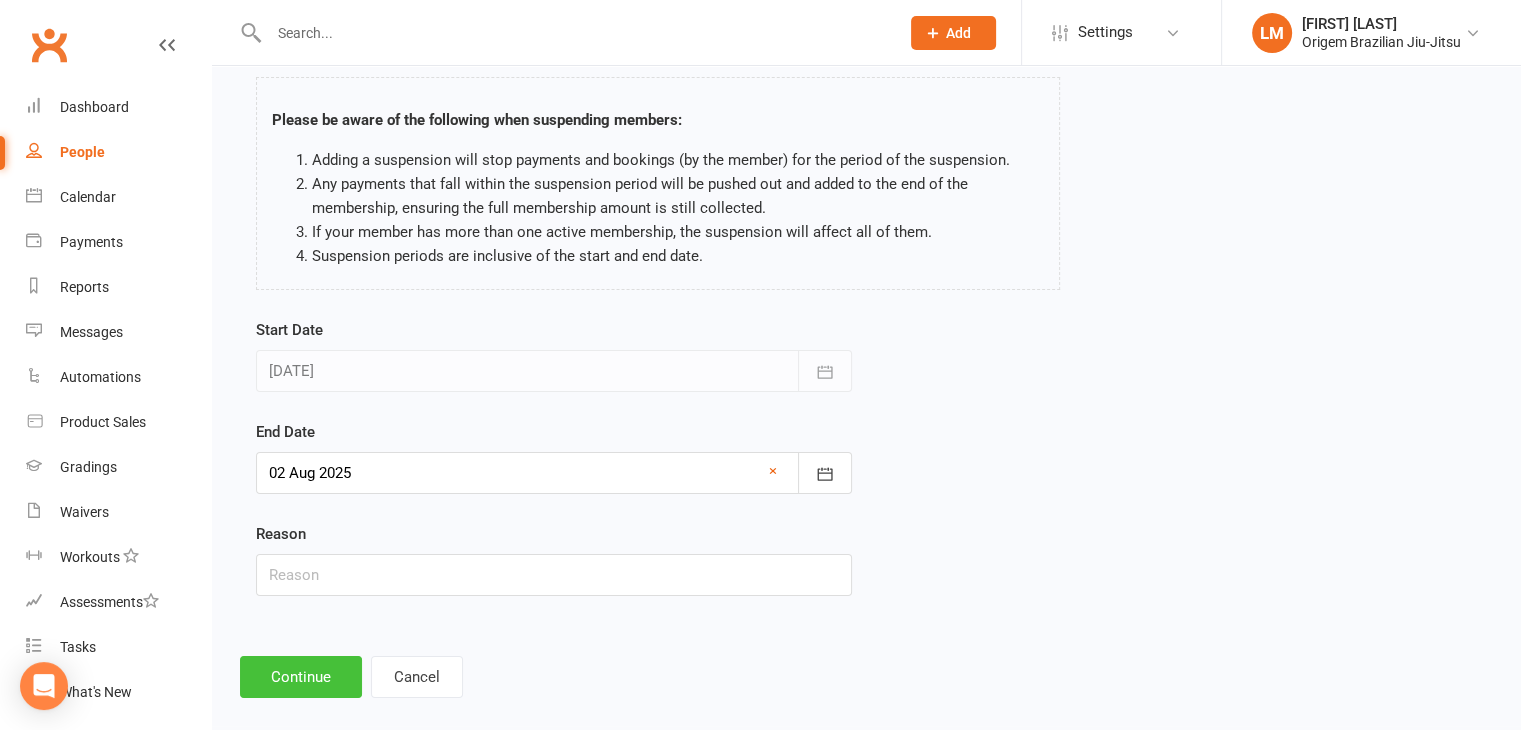 click on "Continue" at bounding box center (301, 677) 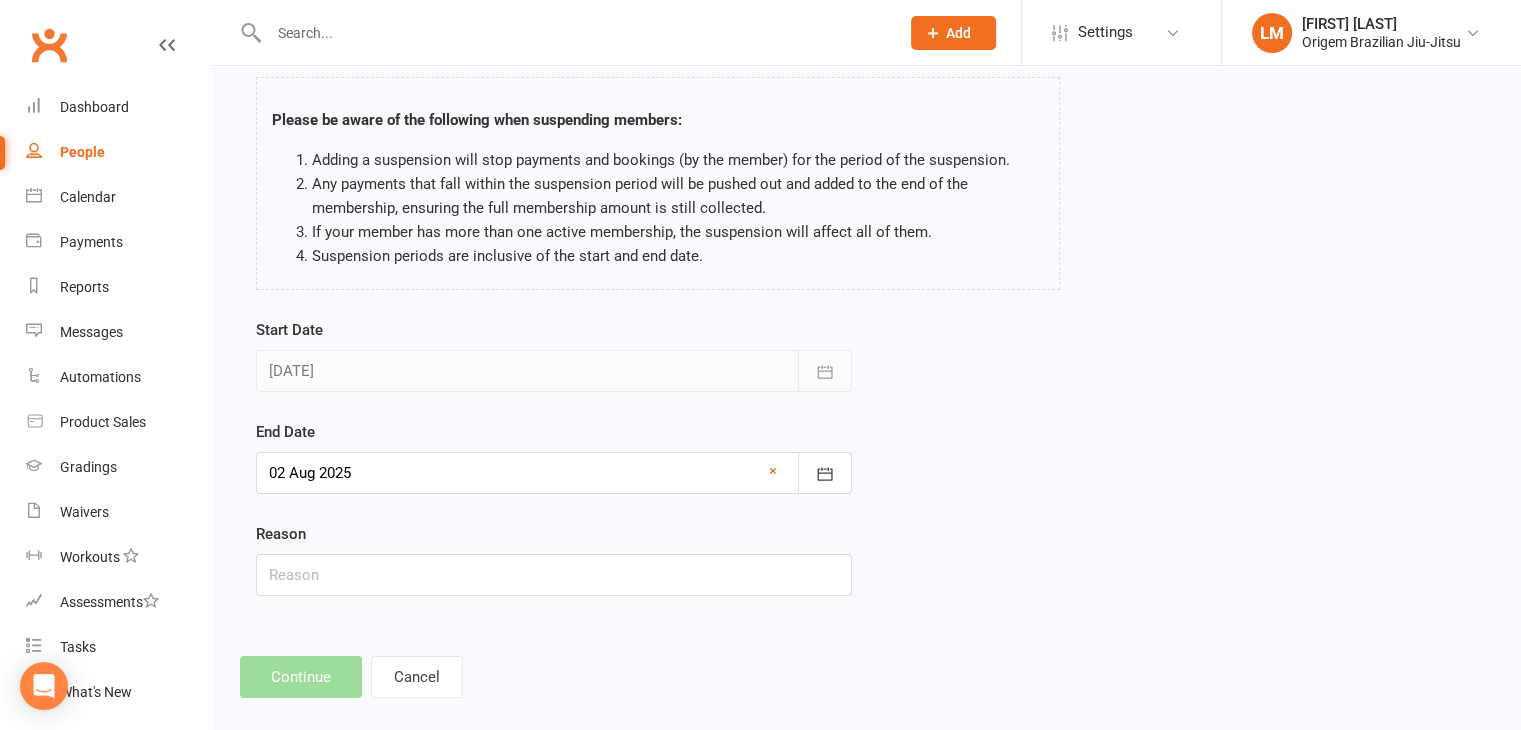 scroll, scrollTop: 0, scrollLeft: 0, axis: both 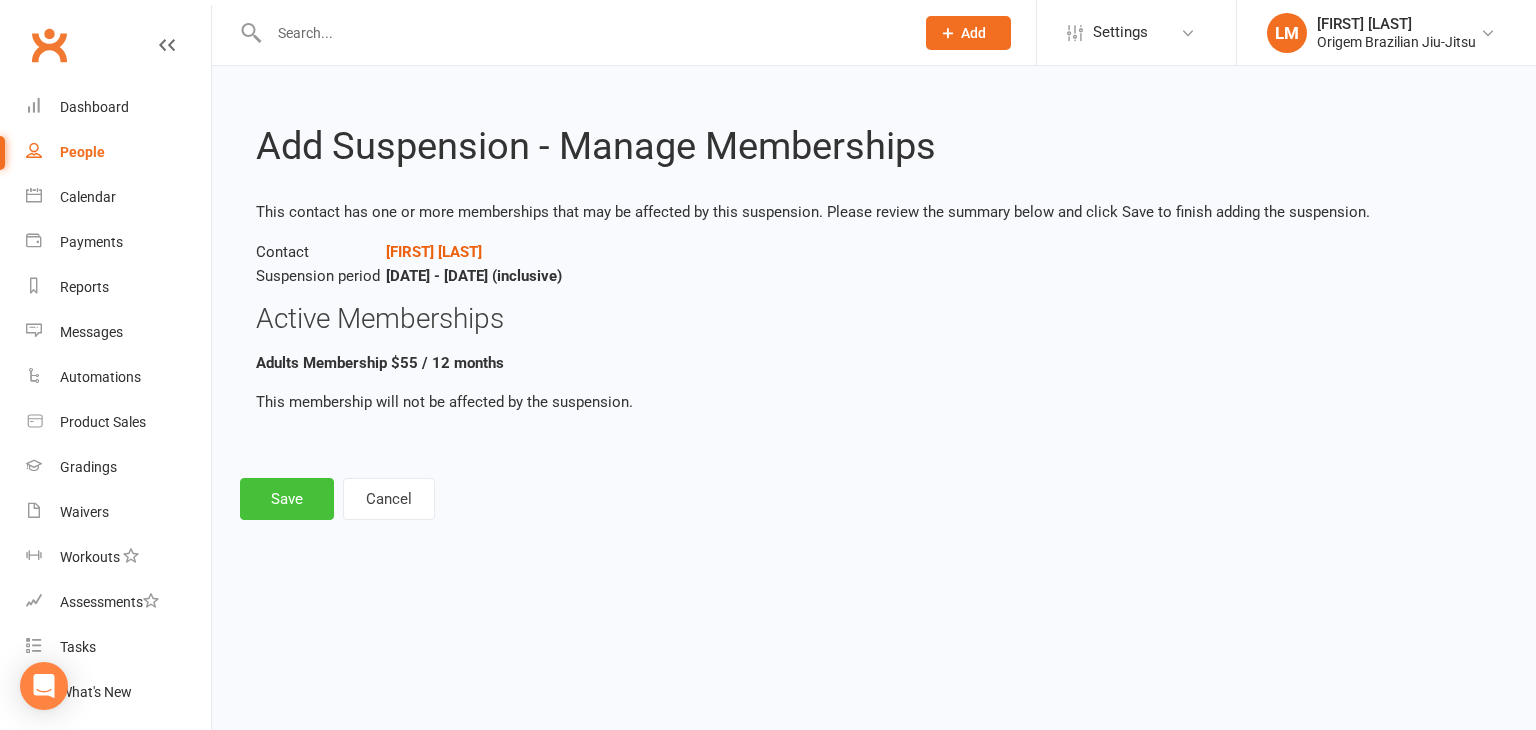 click on "Save" at bounding box center (287, 499) 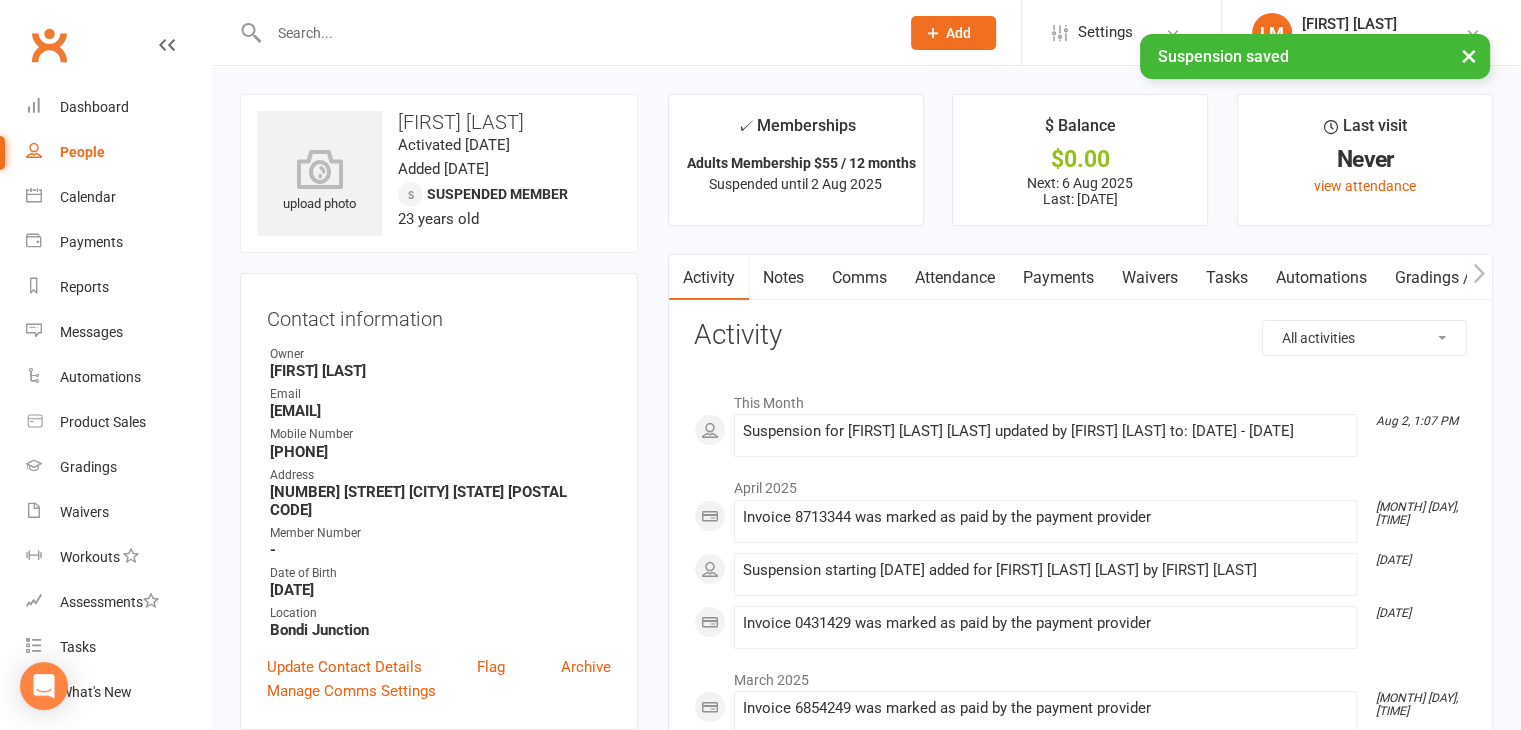 click on "Payments" at bounding box center (1058, 278) 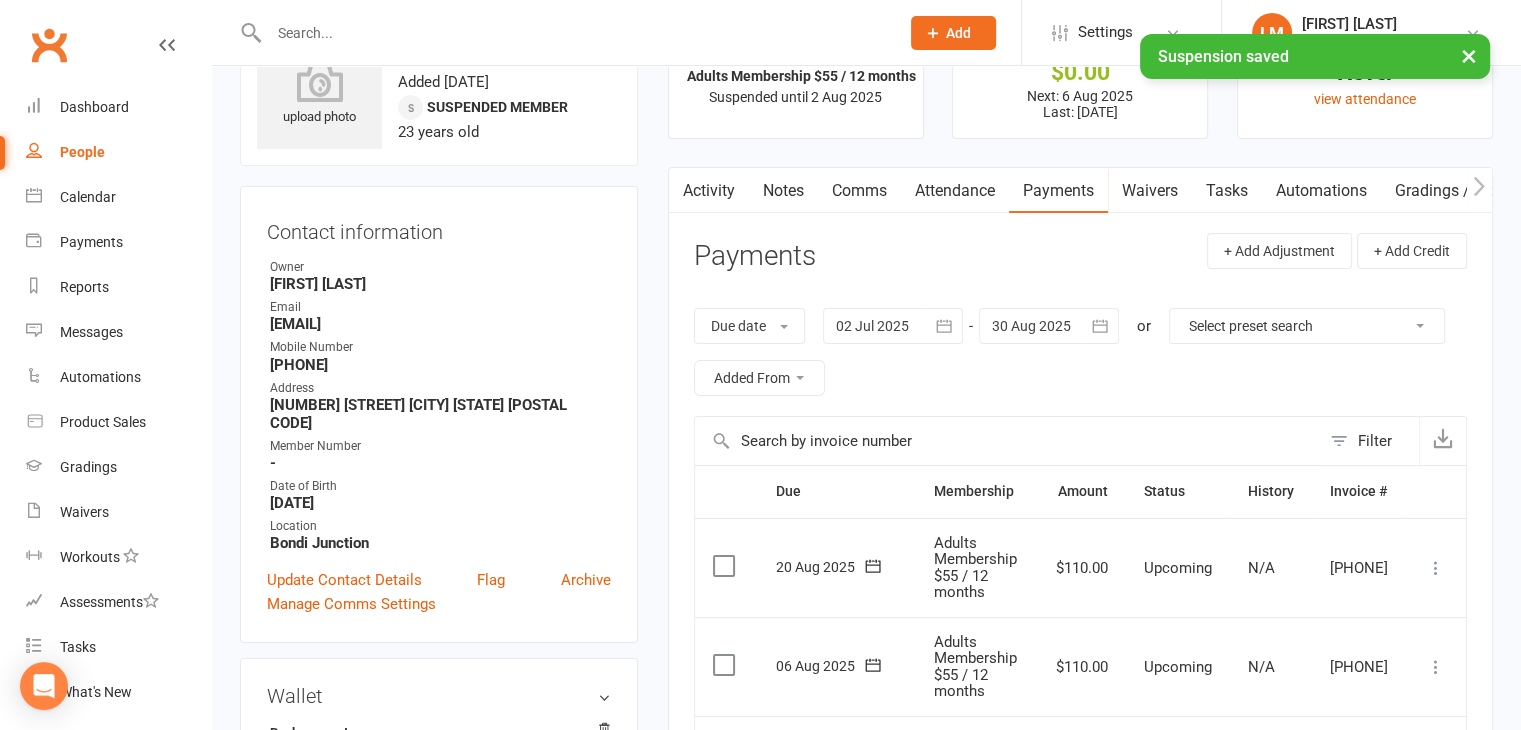 scroll, scrollTop: 200, scrollLeft: 0, axis: vertical 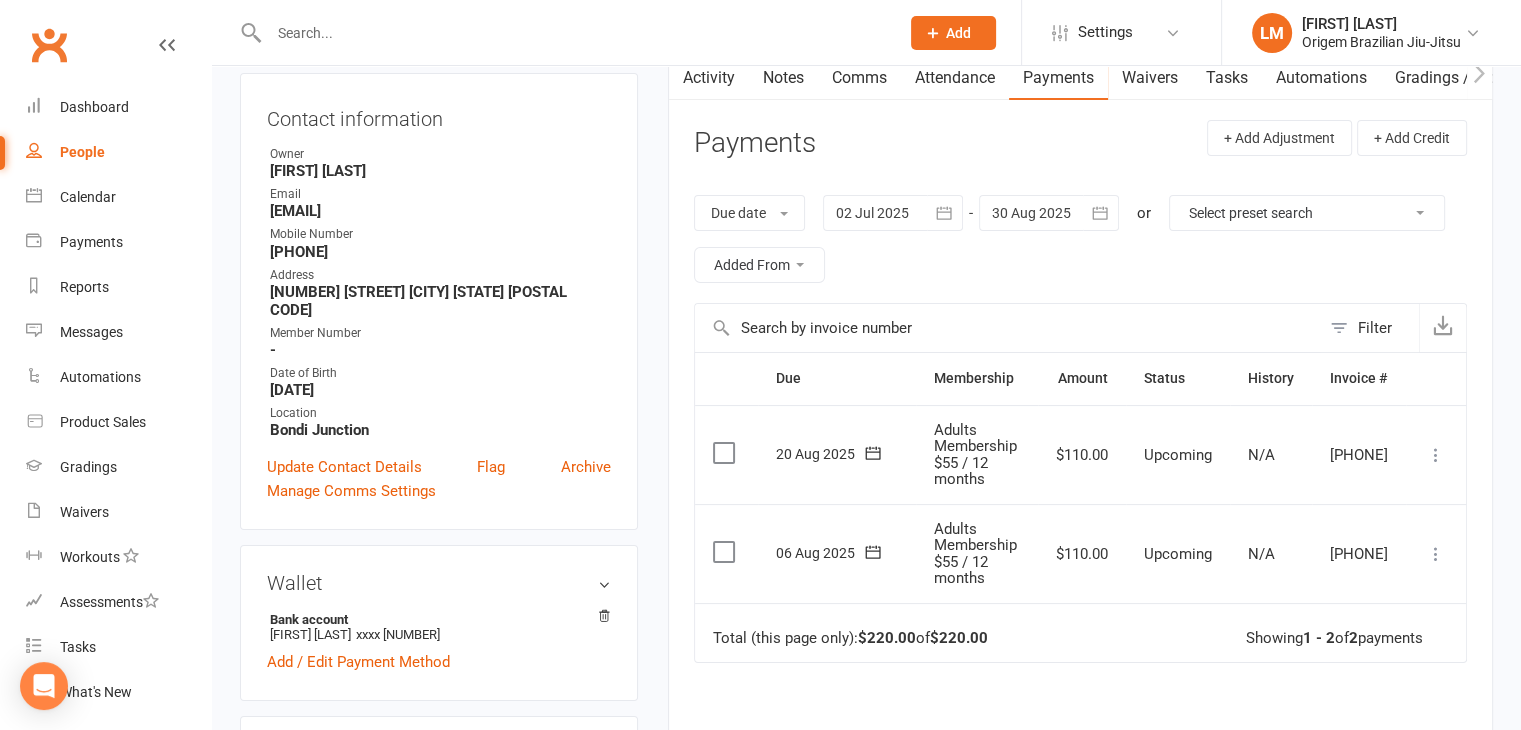 click on "People" at bounding box center (82, 152) 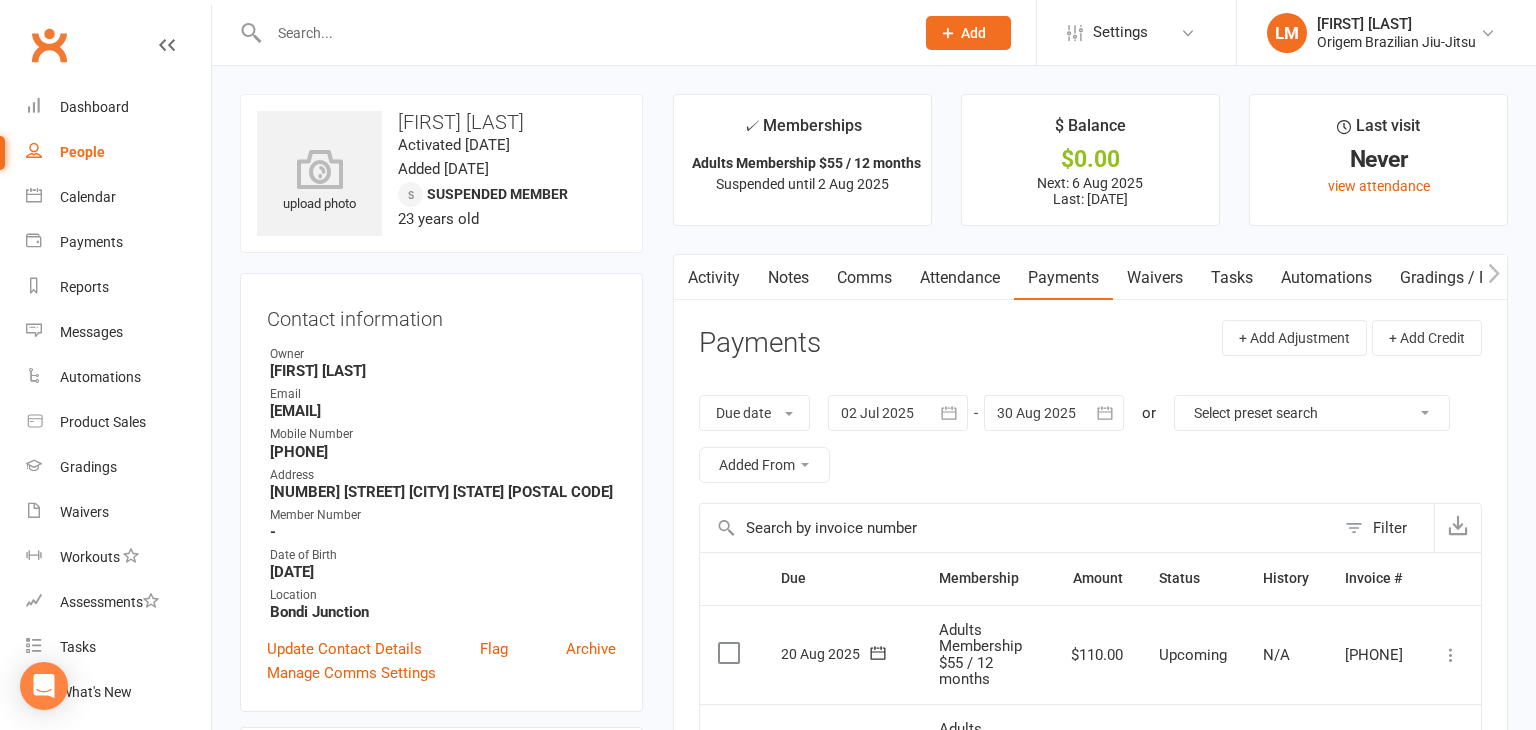 select on "100" 